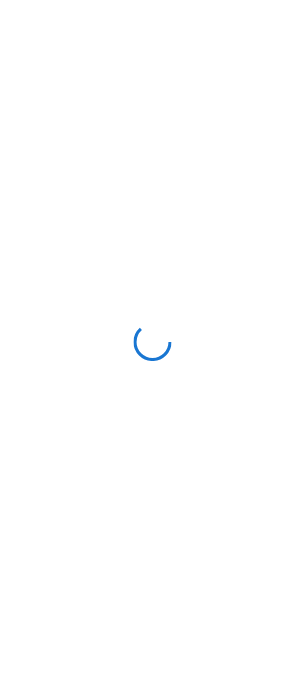 scroll, scrollTop: 0, scrollLeft: 0, axis: both 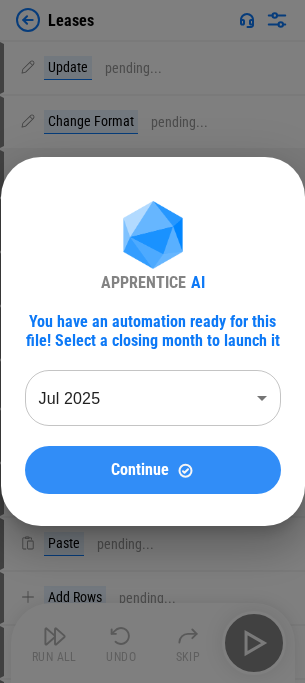 click on "Continue" at bounding box center (140, 470) 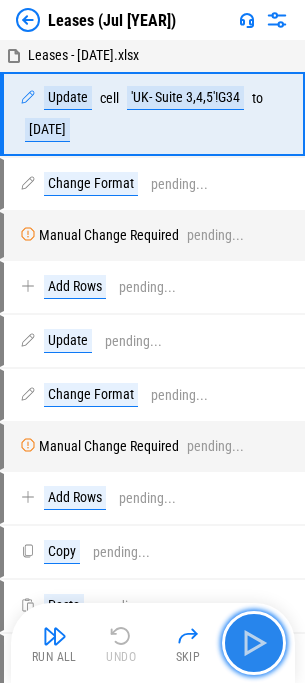 click at bounding box center (254, 643) 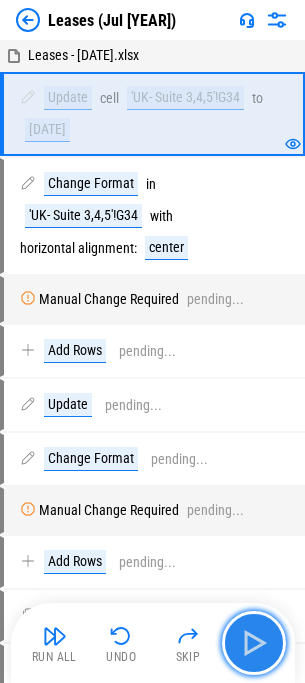 click at bounding box center (254, 643) 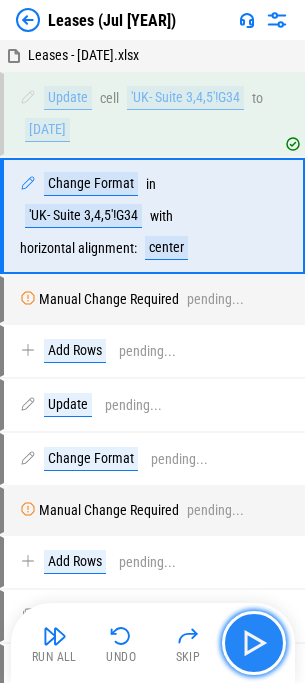click at bounding box center [254, 643] 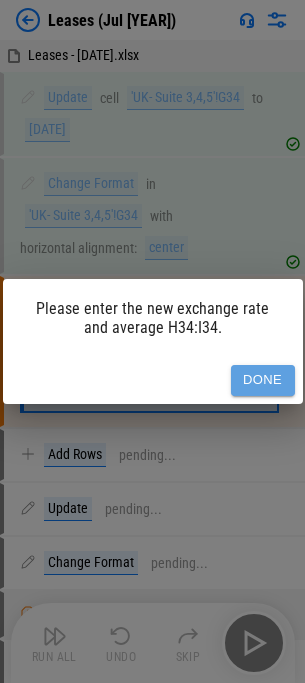 click on "Done" at bounding box center (263, 380) 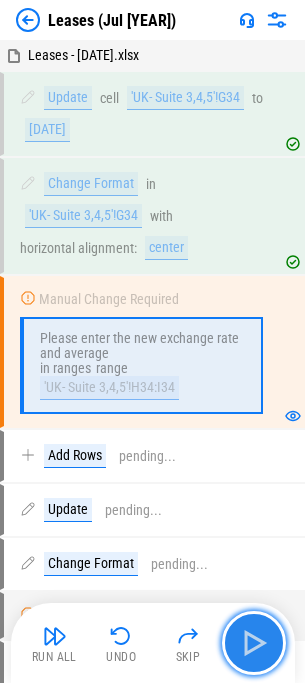 click at bounding box center [254, 643] 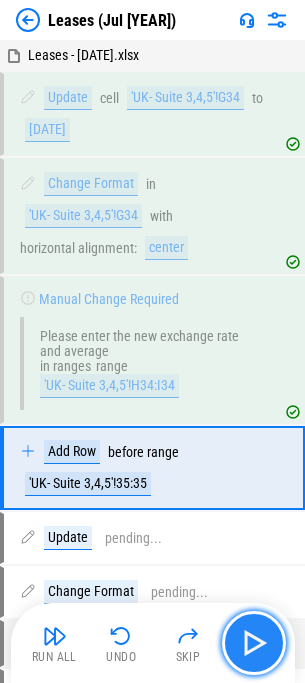click at bounding box center (254, 643) 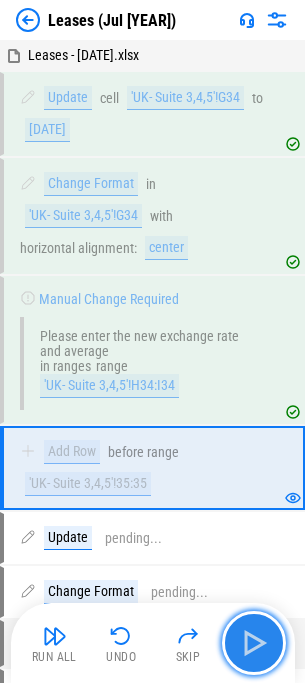 click at bounding box center (254, 643) 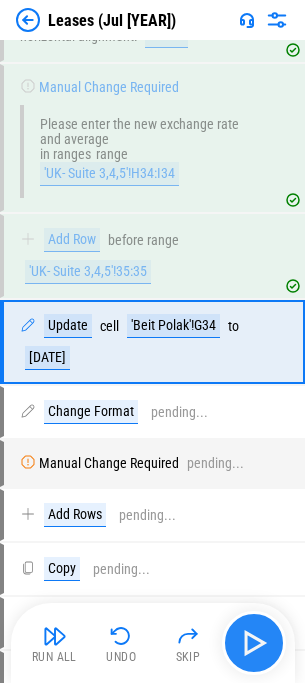 scroll, scrollTop: 213, scrollLeft: 0, axis: vertical 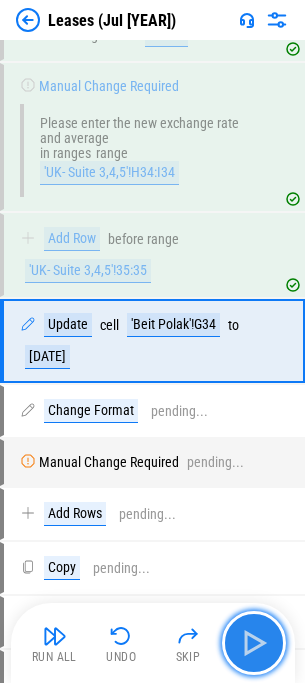 click at bounding box center [254, 643] 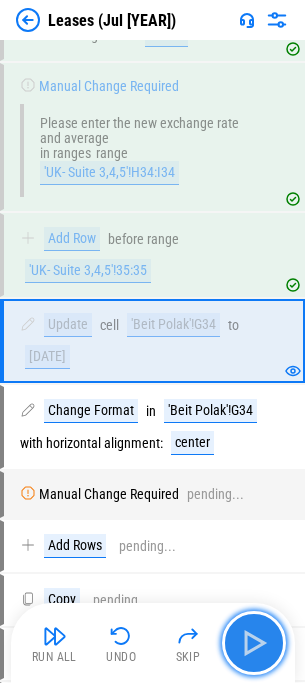 click at bounding box center (254, 643) 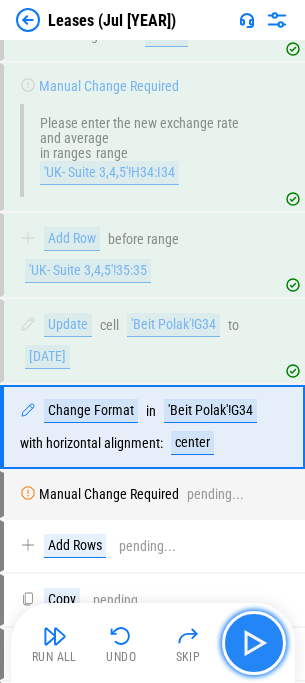 click at bounding box center (254, 643) 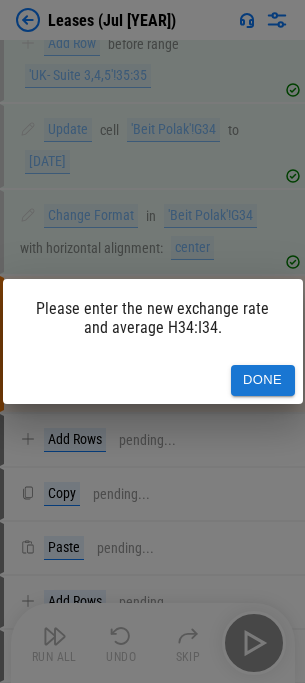 scroll, scrollTop: 411, scrollLeft: 0, axis: vertical 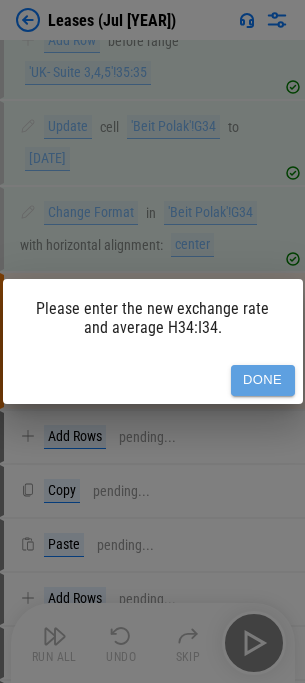 click on "Done" at bounding box center [263, 380] 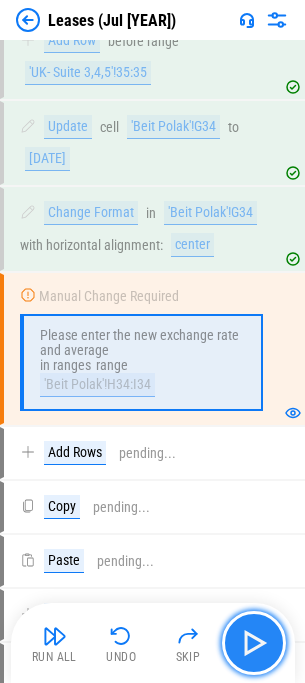 click at bounding box center [254, 643] 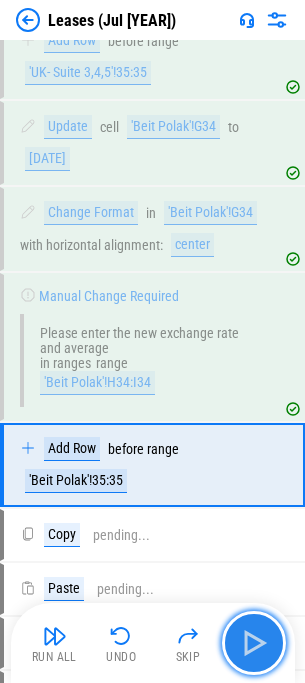 click at bounding box center [254, 643] 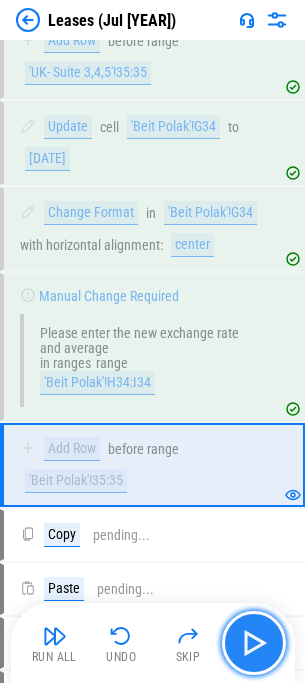 click at bounding box center [254, 643] 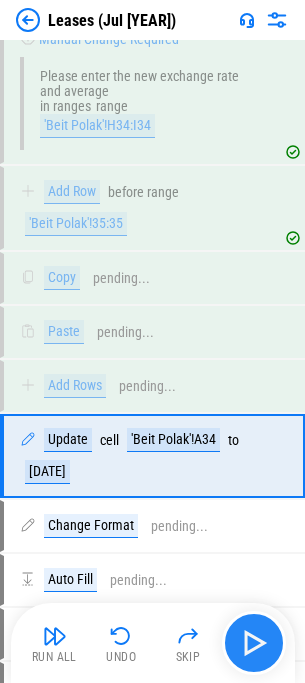 scroll, scrollTop: 768, scrollLeft: 0, axis: vertical 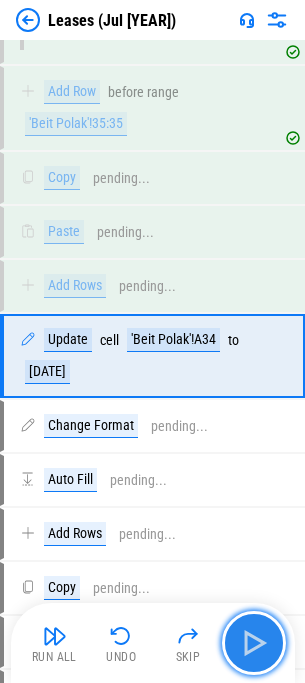 click at bounding box center [254, 643] 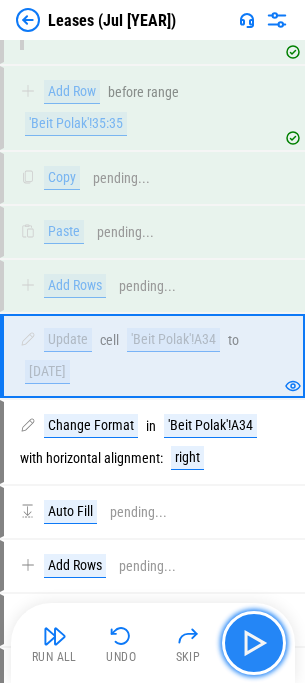click at bounding box center (254, 643) 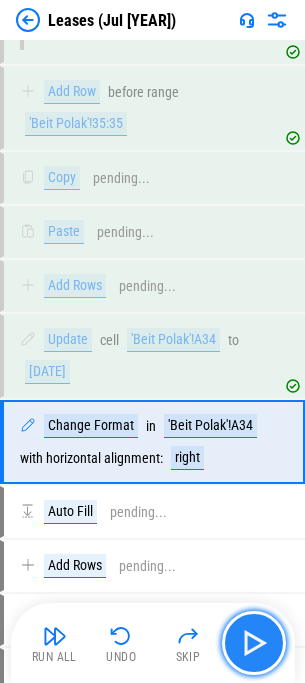 click at bounding box center [254, 643] 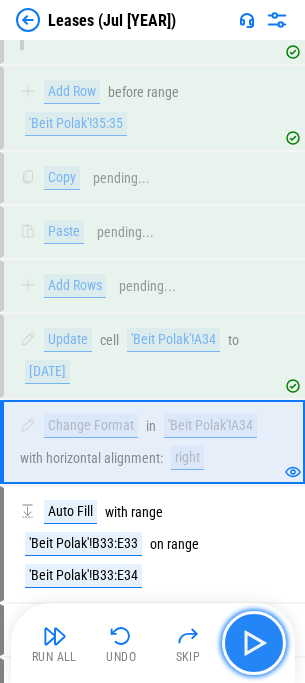 click at bounding box center [254, 643] 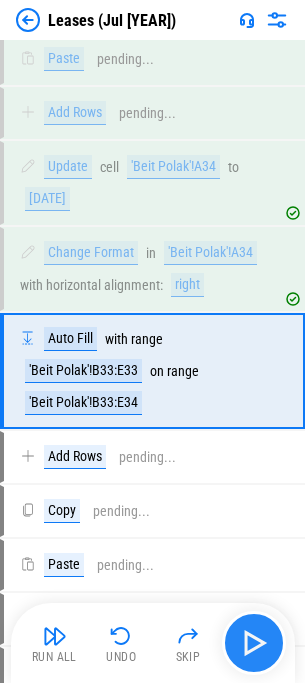 scroll, scrollTop: 956, scrollLeft: 0, axis: vertical 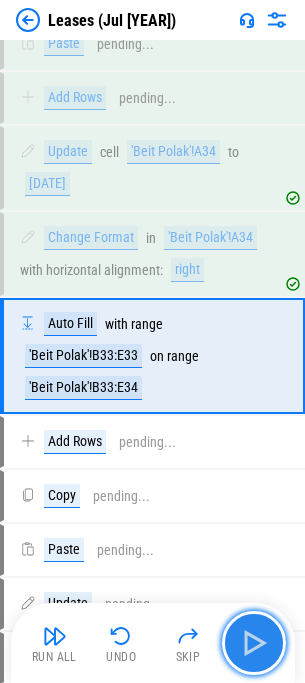 click at bounding box center (254, 643) 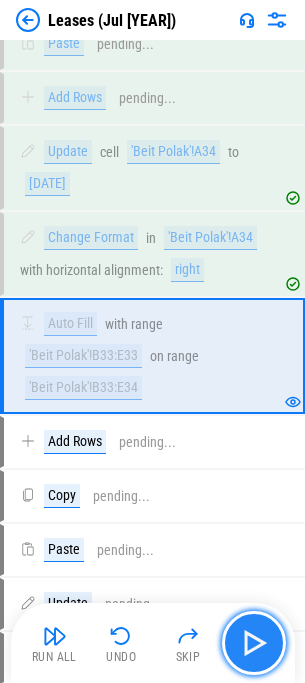 click at bounding box center [254, 643] 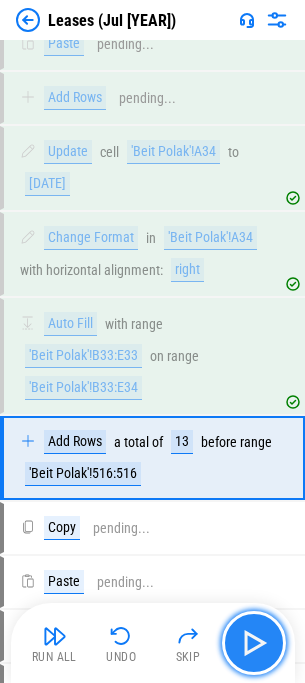 click at bounding box center (254, 643) 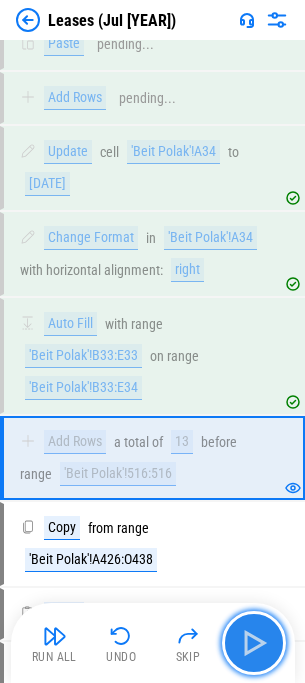 click at bounding box center (254, 643) 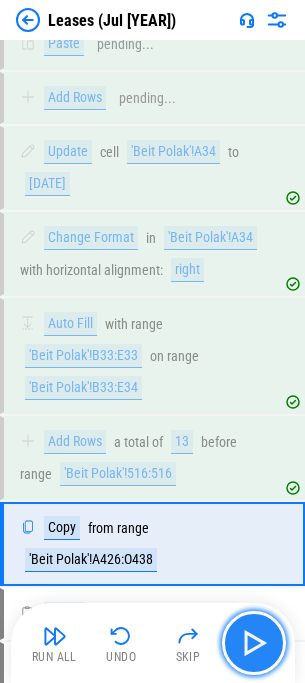 click at bounding box center [254, 643] 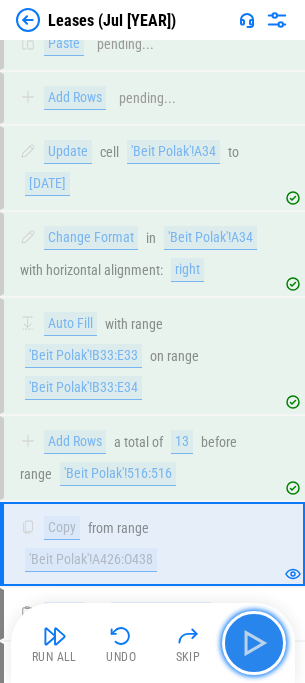 click at bounding box center [254, 643] 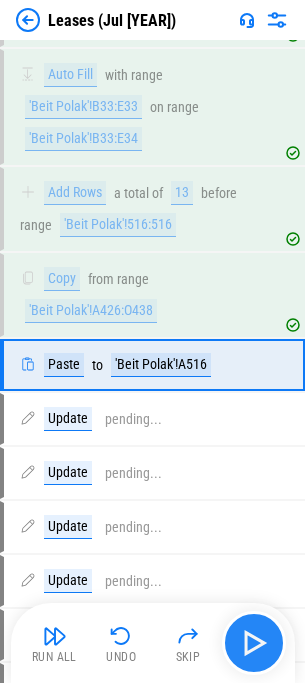 scroll, scrollTop: 1214, scrollLeft: 0, axis: vertical 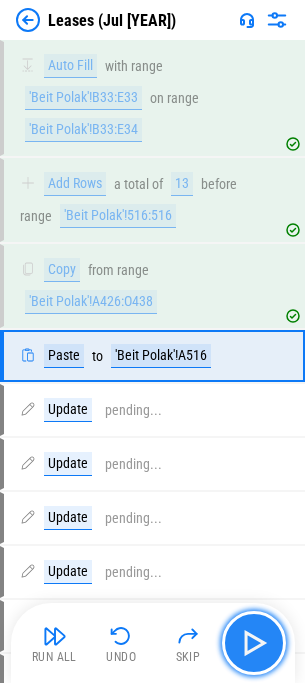 click at bounding box center (254, 643) 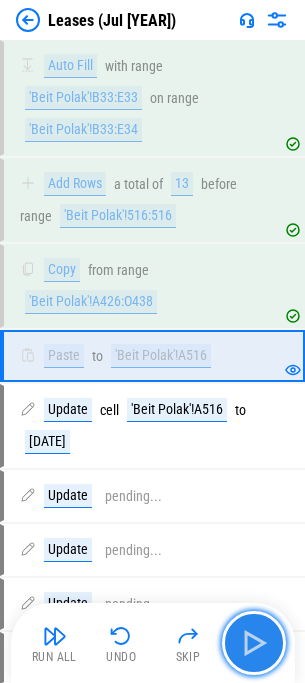 click at bounding box center (254, 643) 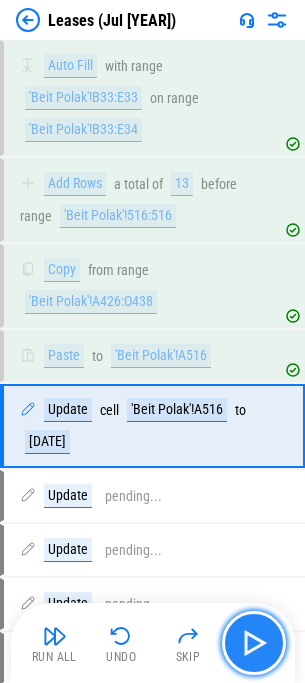 click at bounding box center (254, 643) 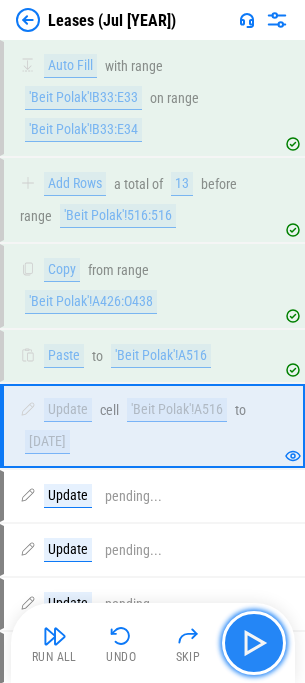 click at bounding box center (254, 643) 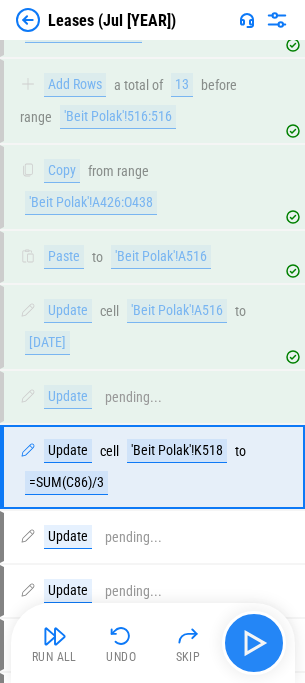 scroll, scrollTop: 1424, scrollLeft: 0, axis: vertical 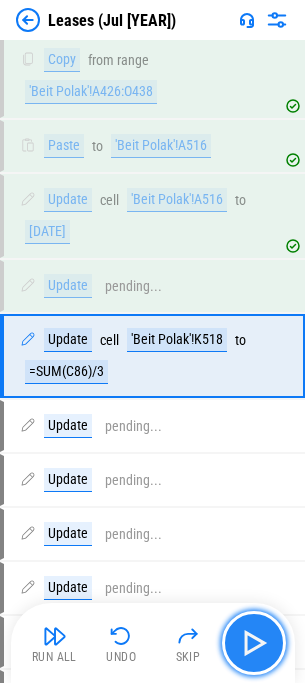 click at bounding box center (254, 643) 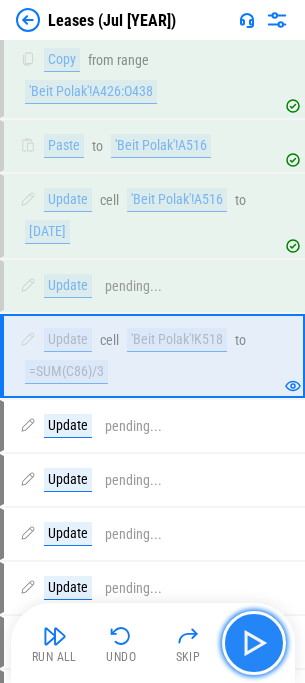 click at bounding box center [254, 643] 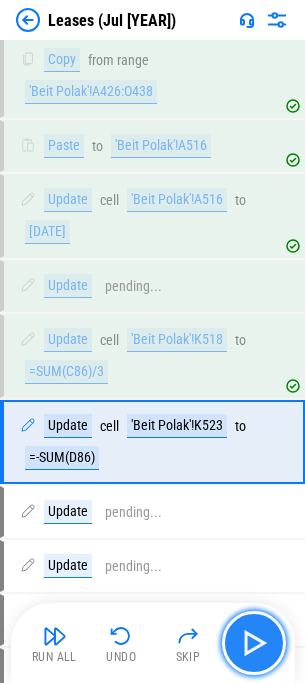 click at bounding box center (254, 643) 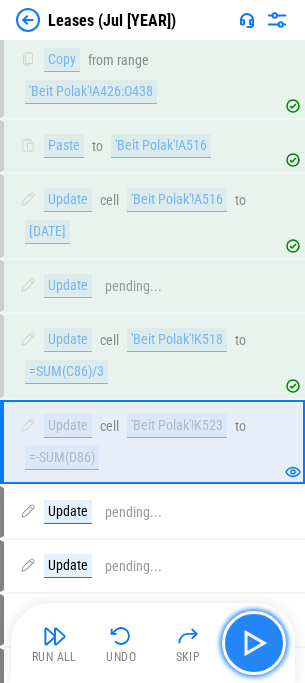 click at bounding box center (254, 643) 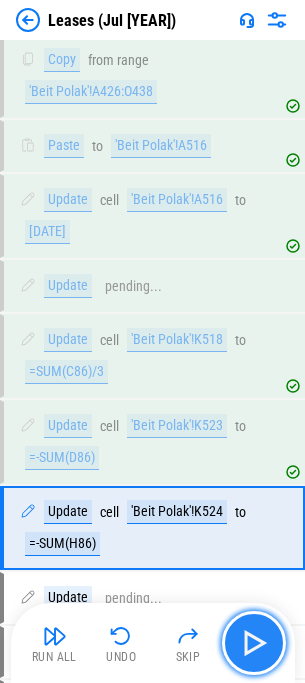 click at bounding box center (254, 643) 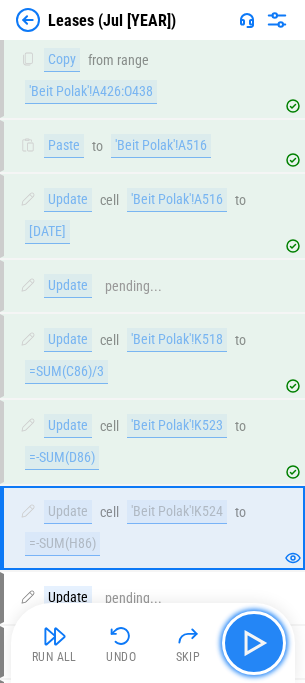 click at bounding box center (254, 643) 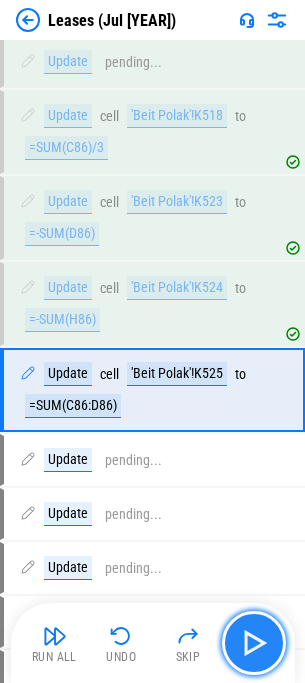 scroll, scrollTop: 1682, scrollLeft: 0, axis: vertical 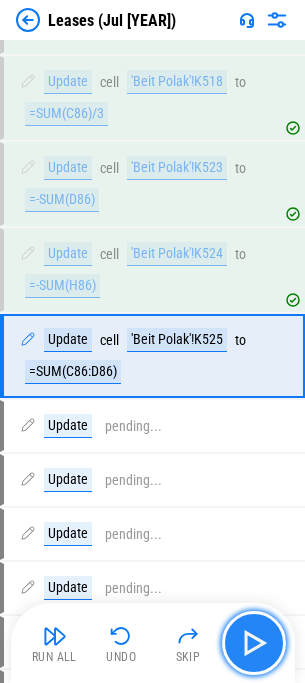 click at bounding box center [254, 643] 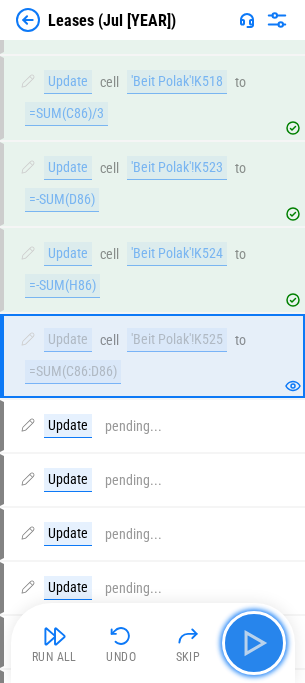 click at bounding box center (254, 643) 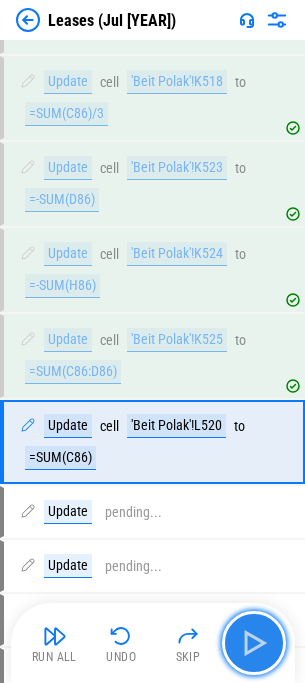 click at bounding box center (254, 643) 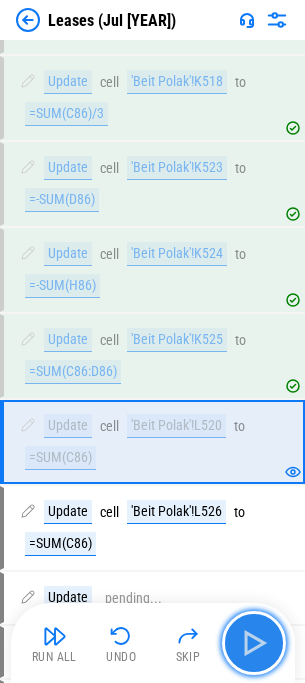 click at bounding box center (254, 643) 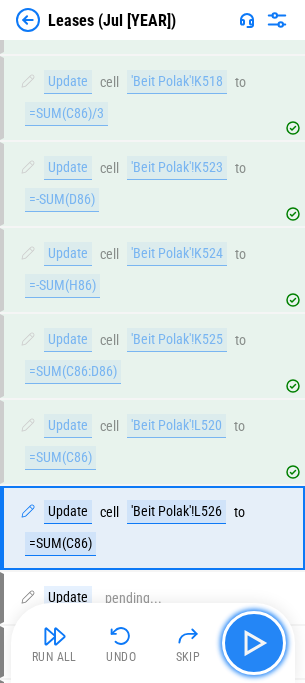 click at bounding box center (254, 643) 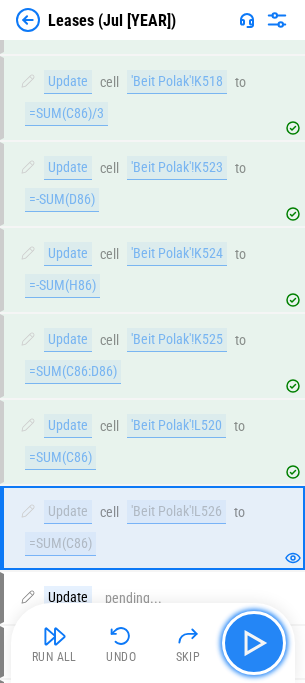 click at bounding box center (254, 643) 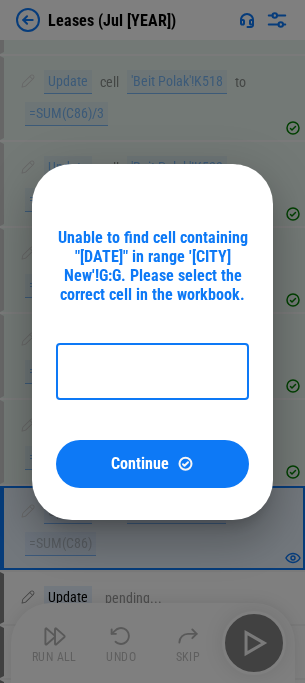 type on "**********" 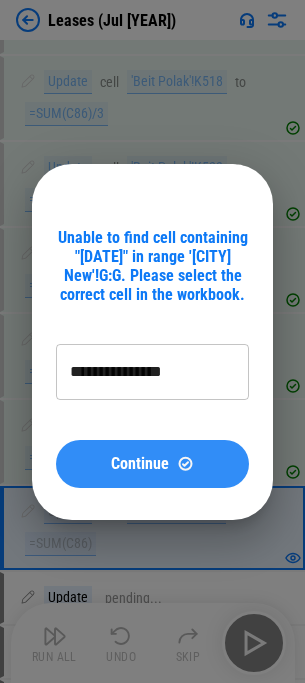 click on "Continue" at bounding box center (152, 464) 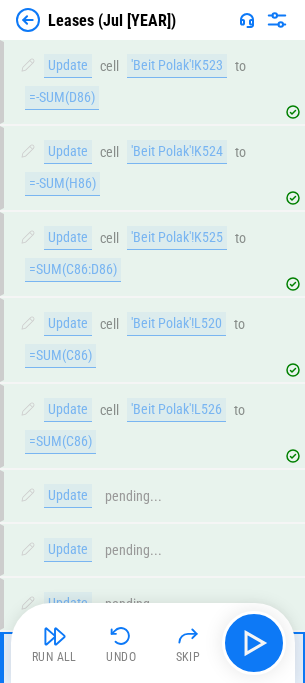 scroll, scrollTop: 2102, scrollLeft: 0, axis: vertical 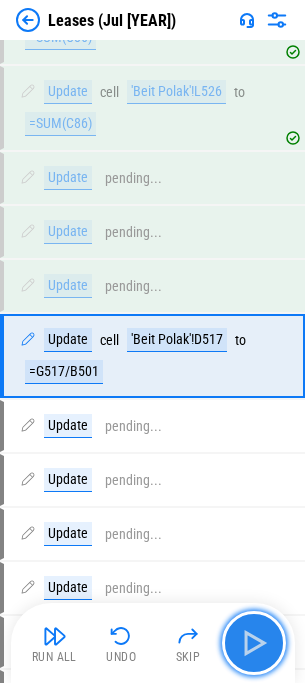 click at bounding box center [254, 643] 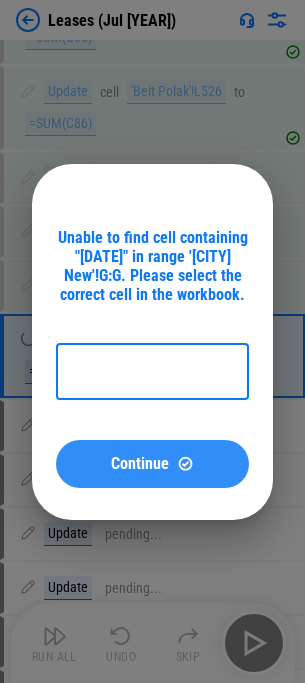 click on "Continue" at bounding box center [152, 464] 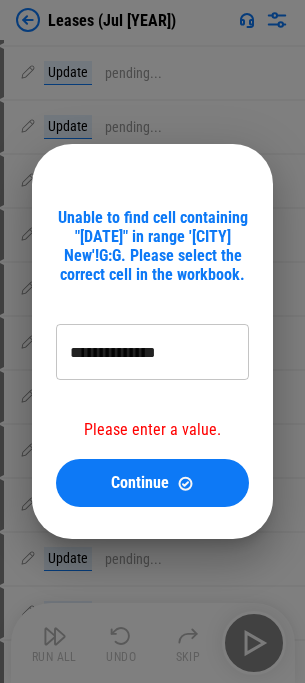 scroll, scrollTop: 6908, scrollLeft: 0, axis: vertical 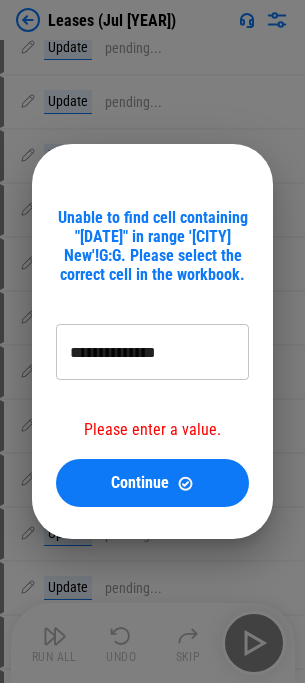 click on "**********" at bounding box center (152, 352) 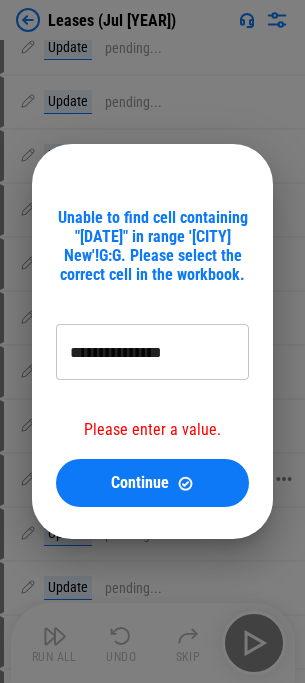 click on "Continue" at bounding box center (140, 483) 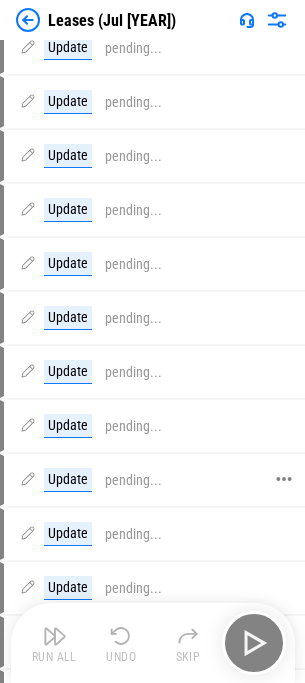 scroll, scrollTop: 6940, scrollLeft: 0, axis: vertical 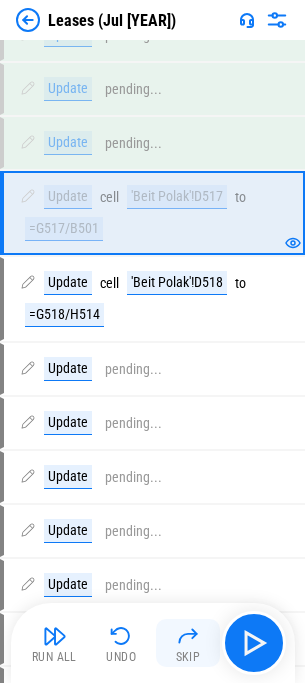 click at bounding box center (188, 636) 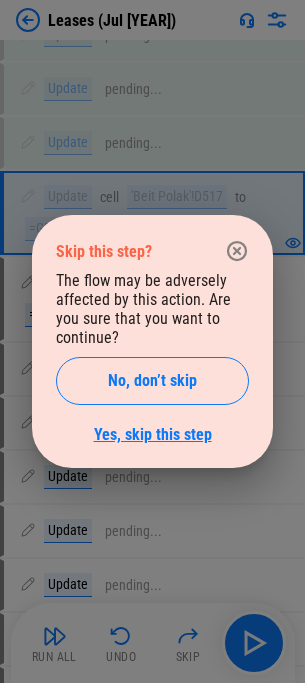 click on "Yes, skip this step" at bounding box center [153, 434] 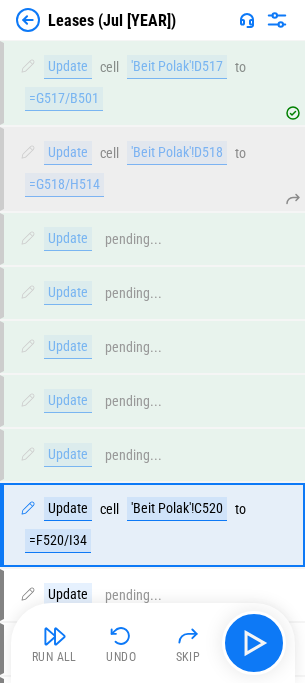scroll, scrollTop: 2544, scrollLeft: 0, axis: vertical 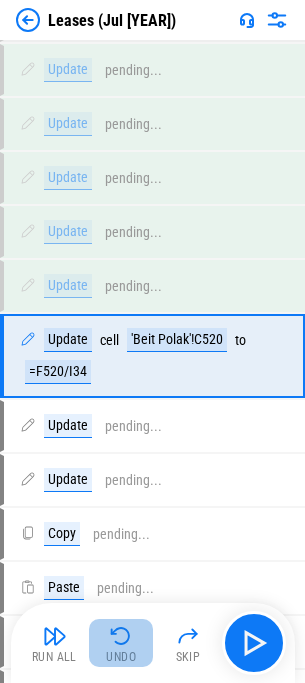 click at bounding box center (121, 636) 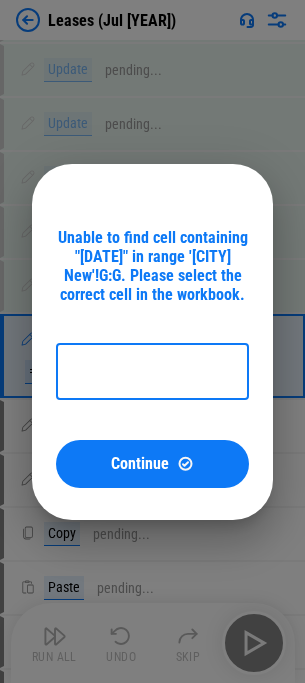 type on "**********" 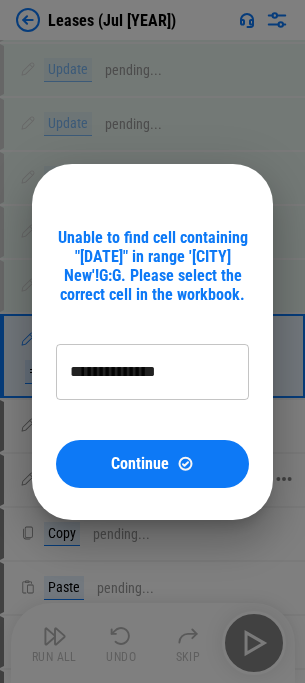 drag, startPoint x: 167, startPoint y: 467, endPoint x: 178, endPoint y: 484, distance: 20.248457 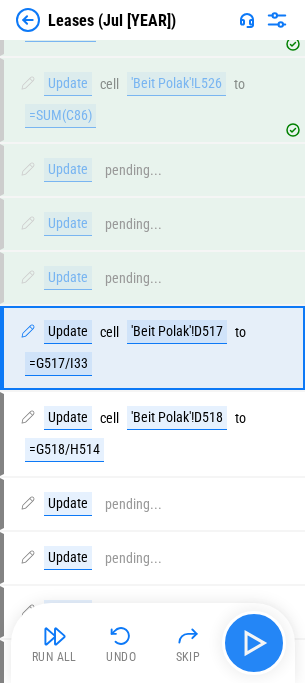 scroll, scrollTop: 2102, scrollLeft: 0, axis: vertical 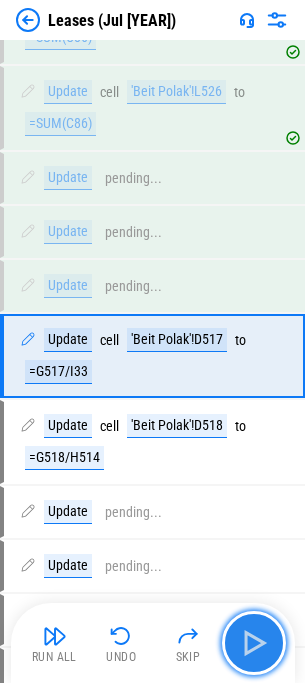 click at bounding box center [254, 643] 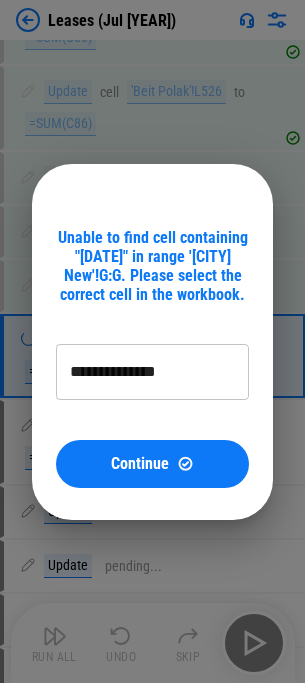 type on "**********" 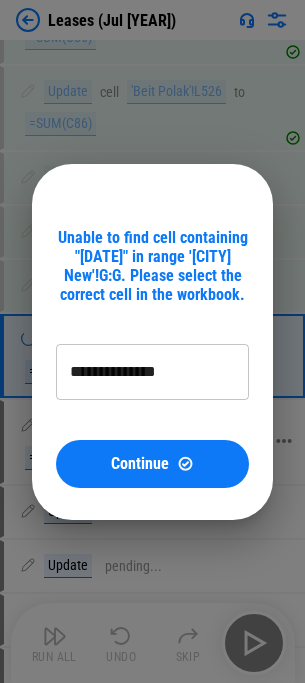 click on "Continue" at bounding box center [152, 463] 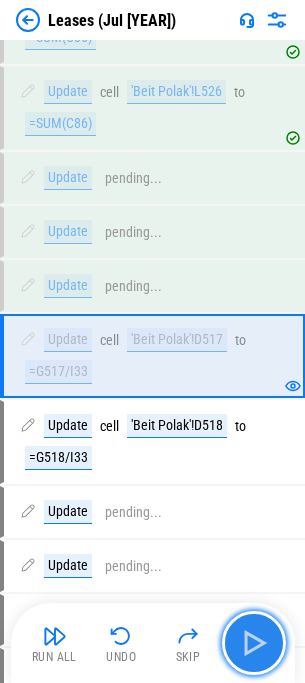 click at bounding box center [254, 643] 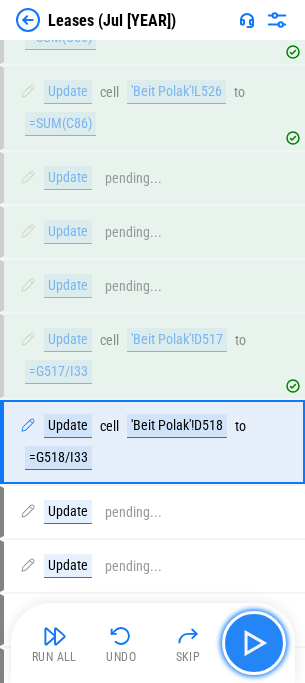 click at bounding box center (254, 643) 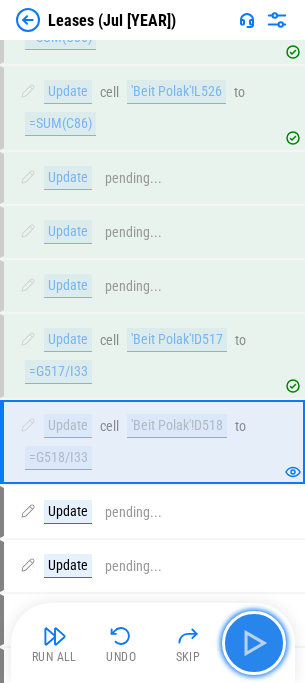 click at bounding box center [254, 643] 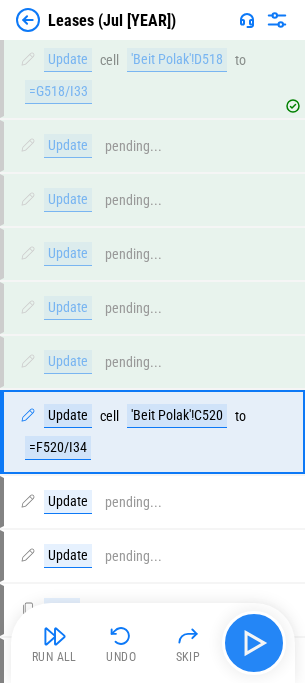 scroll, scrollTop: 2544, scrollLeft: 0, axis: vertical 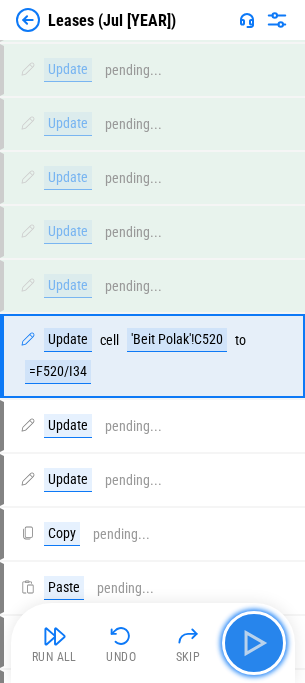 click at bounding box center [254, 643] 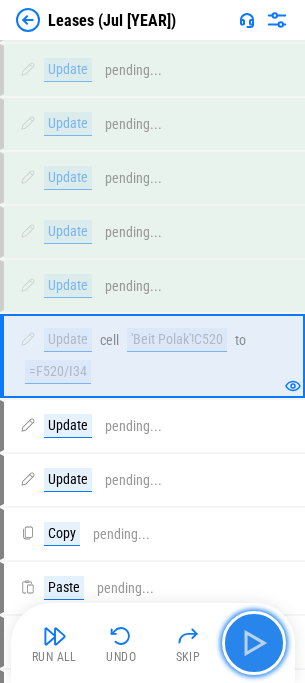 click at bounding box center [254, 643] 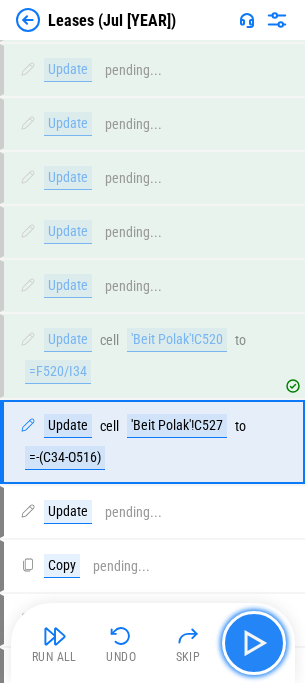 click at bounding box center (254, 643) 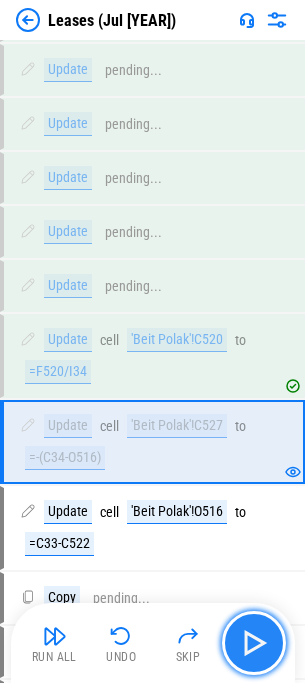 click at bounding box center [254, 643] 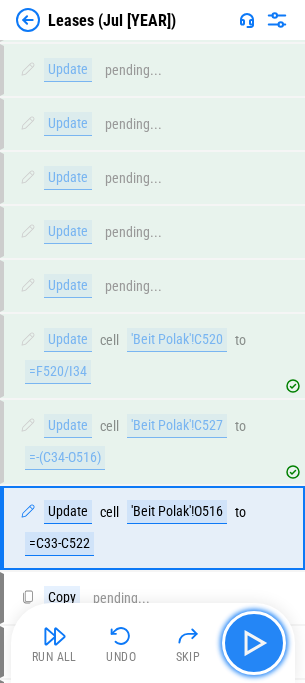click at bounding box center (254, 643) 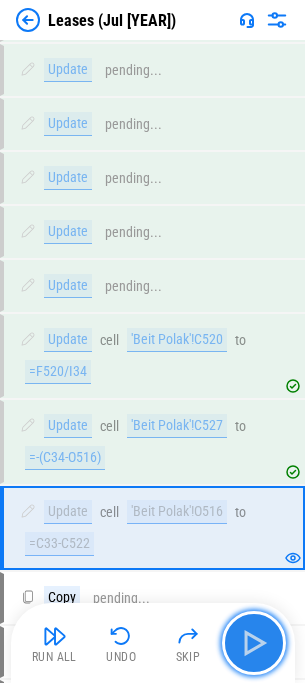 click at bounding box center (254, 643) 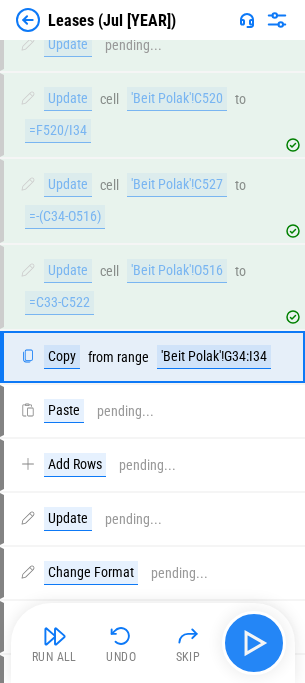 scroll, scrollTop: 2786, scrollLeft: 0, axis: vertical 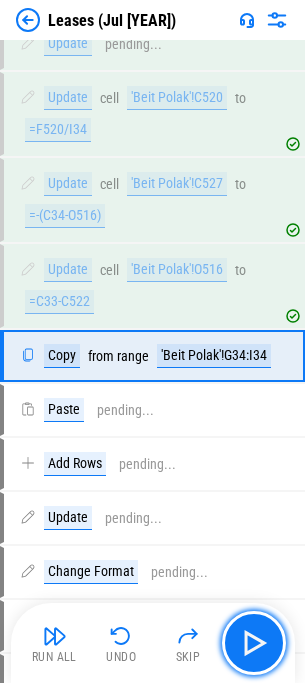 click at bounding box center (254, 643) 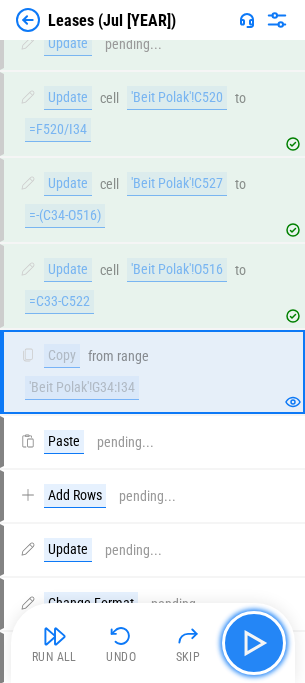 click at bounding box center (254, 643) 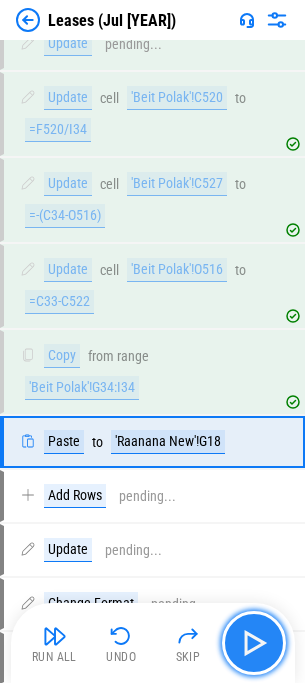 click at bounding box center [254, 643] 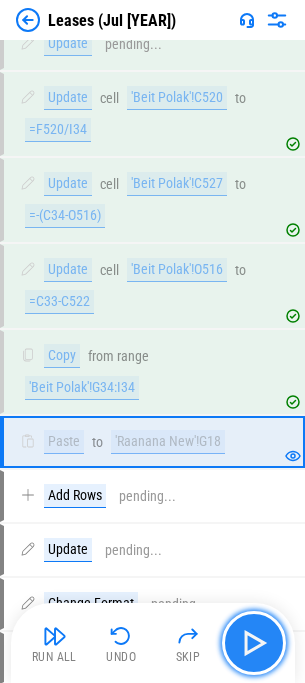 click at bounding box center [254, 643] 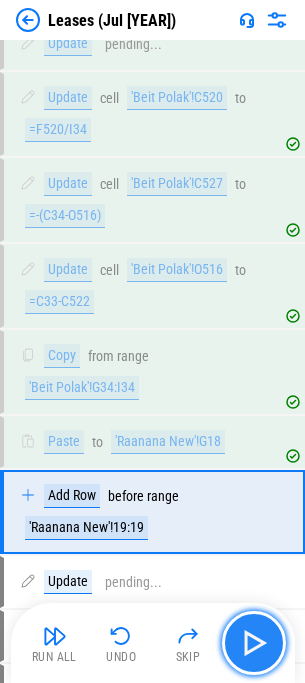 click at bounding box center (254, 643) 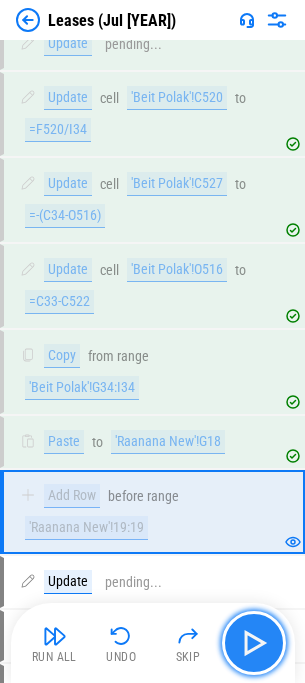 click at bounding box center [254, 643] 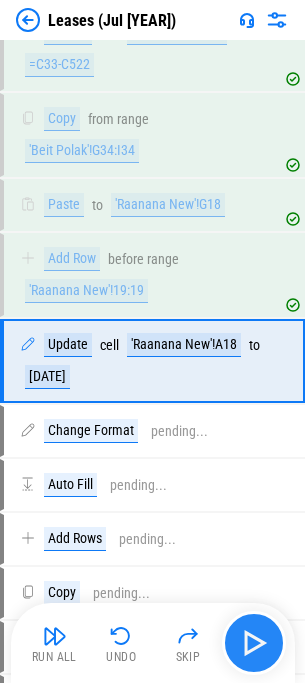 scroll, scrollTop: 3028, scrollLeft: 0, axis: vertical 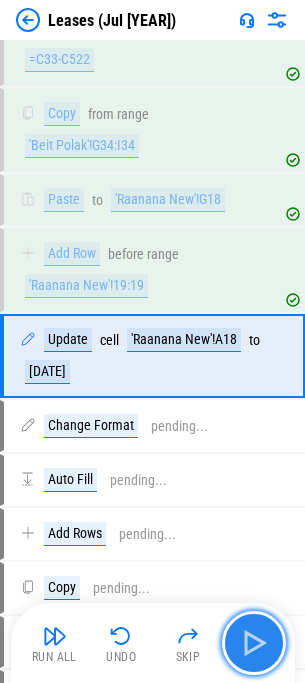 click at bounding box center (254, 643) 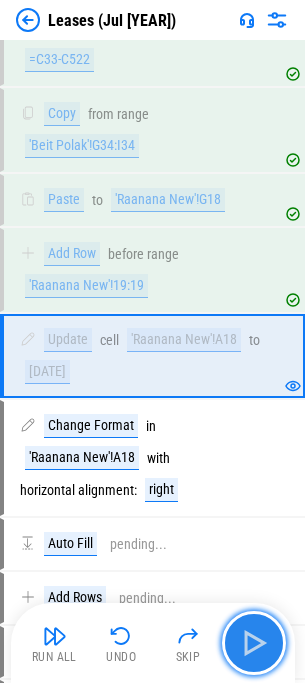 click at bounding box center (254, 643) 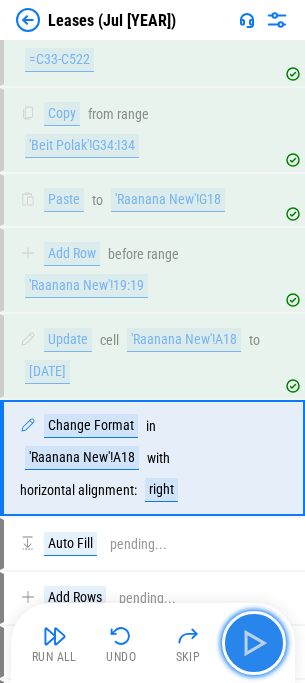 click at bounding box center (254, 643) 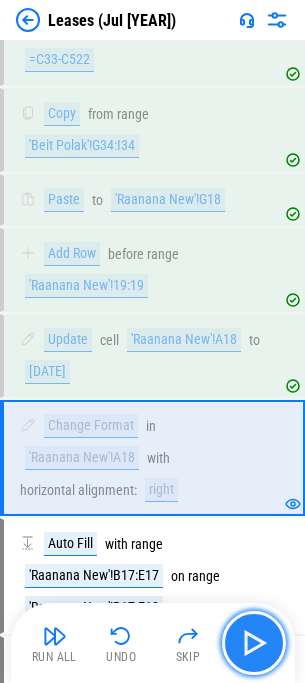 click at bounding box center [254, 643] 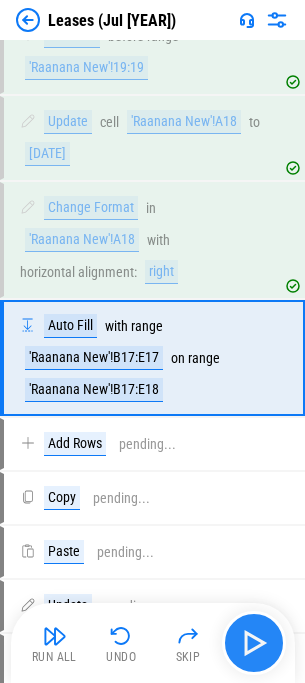 scroll, scrollTop: 3248, scrollLeft: 0, axis: vertical 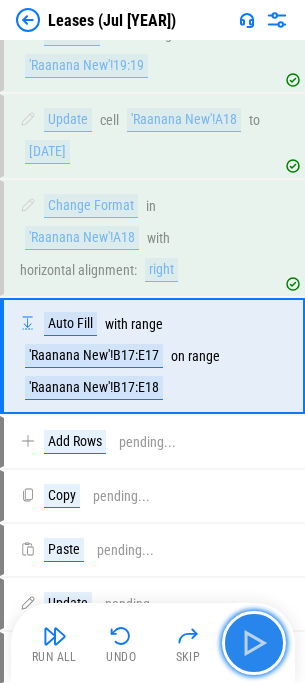 click at bounding box center [254, 643] 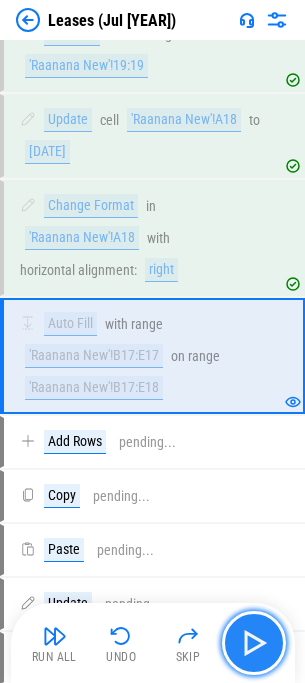 click at bounding box center [254, 643] 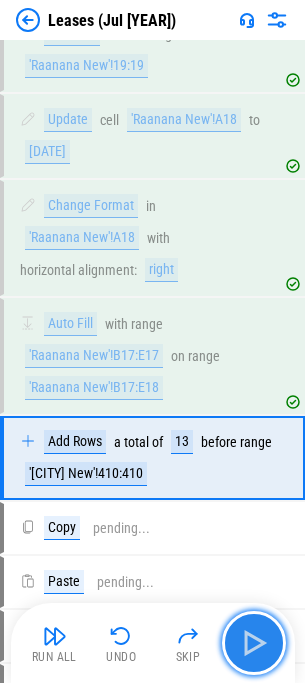 click at bounding box center [254, 643] 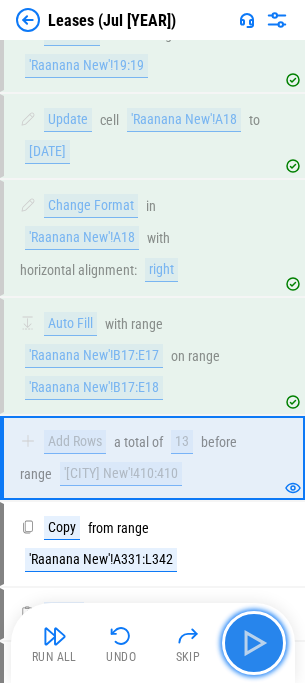 click at bounding box center [254, 643] 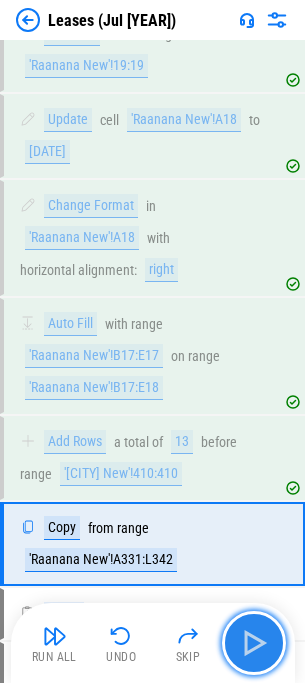 click at bounding box center [254, 643] 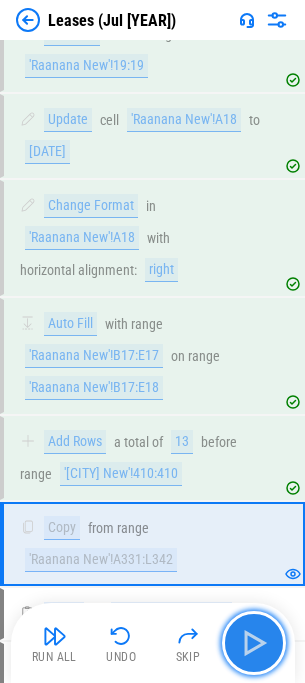 click at bounding box center (254, 643) 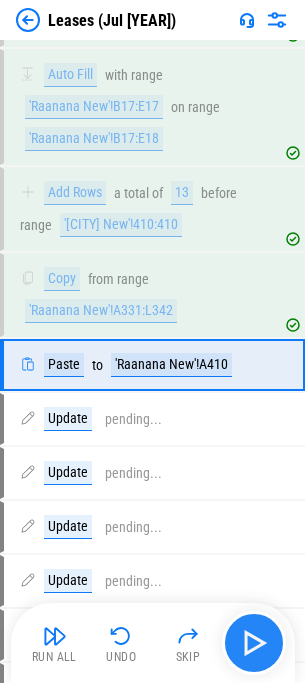 scroll, scrollTop: 3506, scrollLeft: 0, axis: vertical 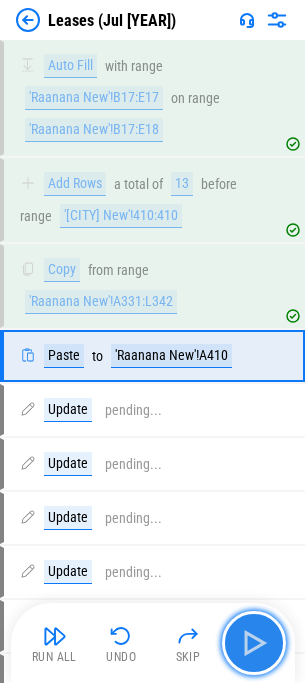 click at bounding box center [254, 643] 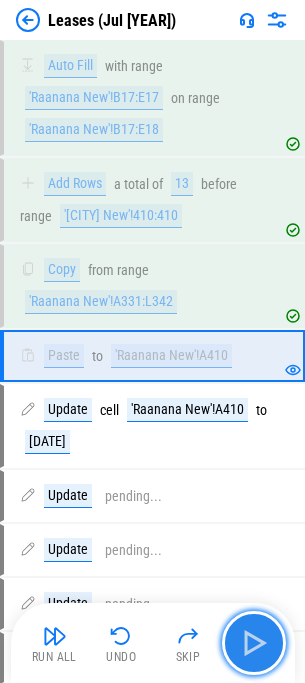 click at bounding box center (254, 643) 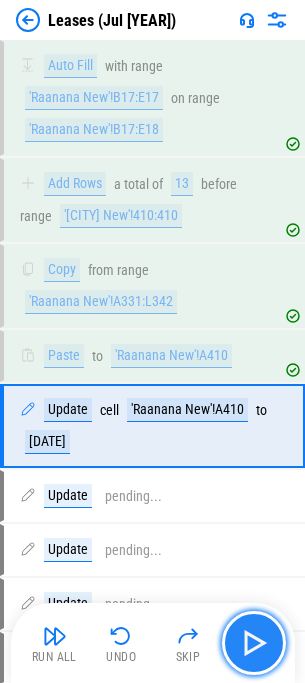 click at bounding box center (254, 643) 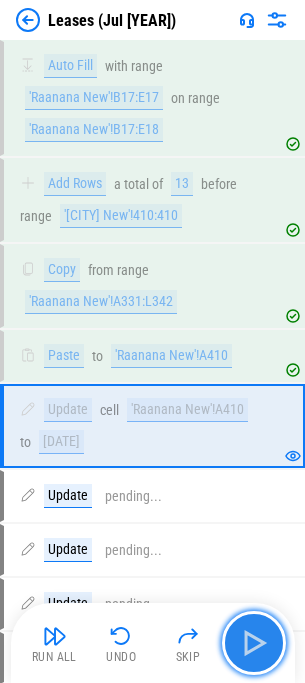 click at bounding box center (254, 643) 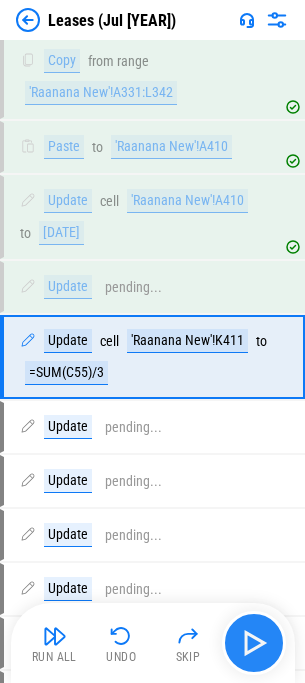 scroll, scrollTop: 3716, scrollLeft: 0, axis: vertical 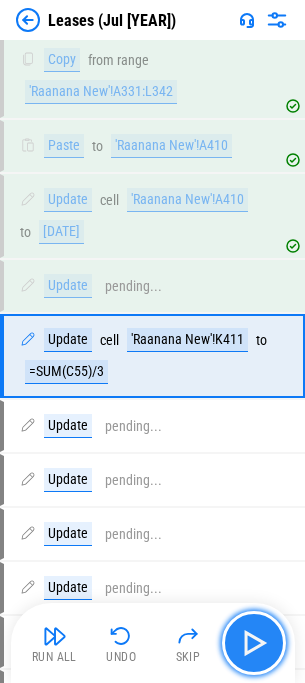 click at bounding box center [254, 643] 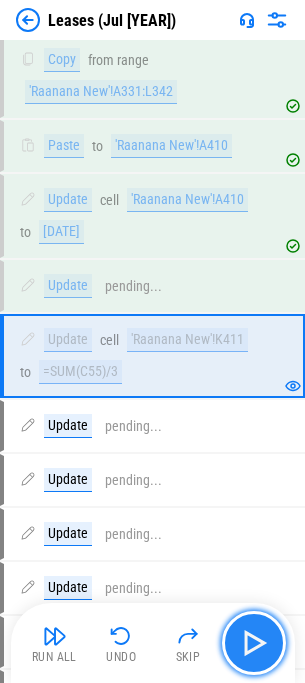 click at bounding box center (254, 643) 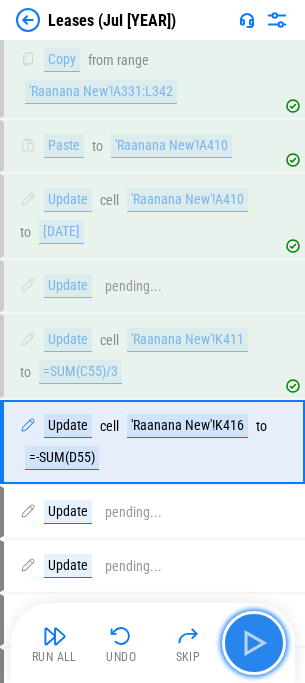 click at bounding box center [254, 643] 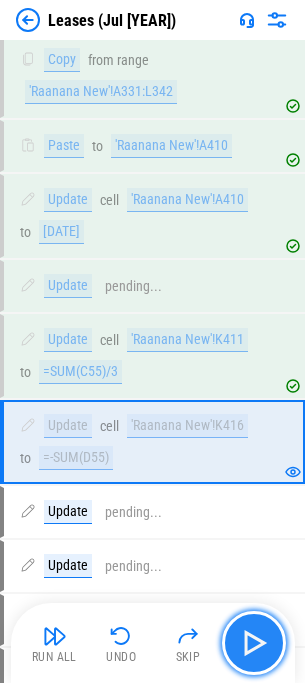 click at bounding box center (254, 643) 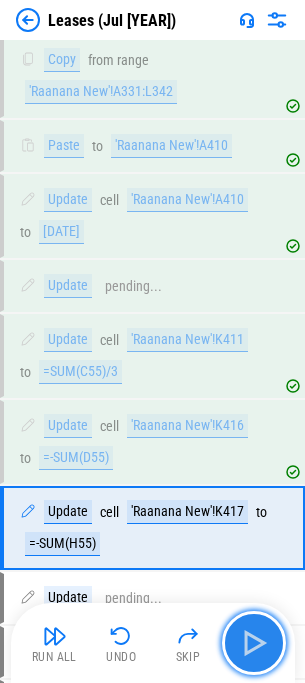 click at bounding box center (254, 643) 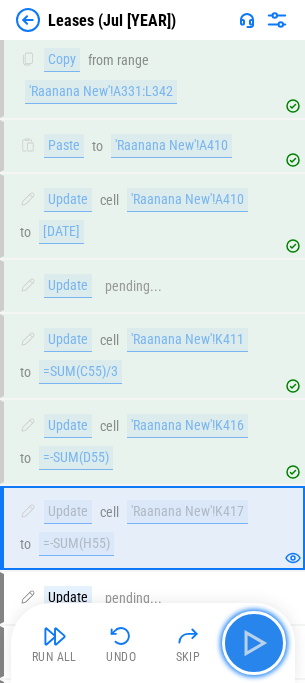 click at bounding box center [254, 643] 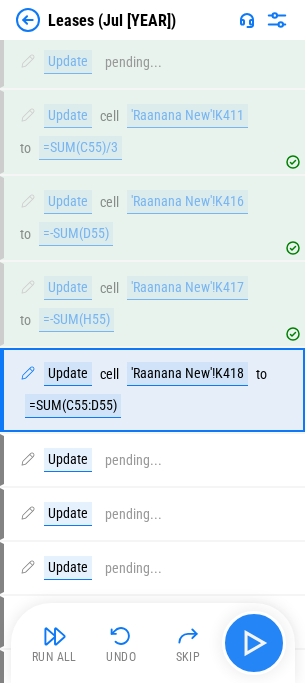 scroll, scrollTop: 3974, scrollLeft: 0, axis: vertical 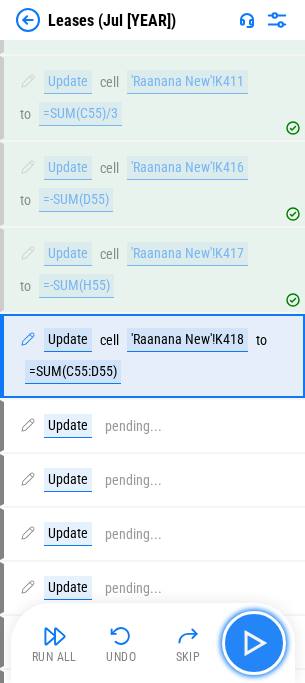 click at bounding box center [254, 643] 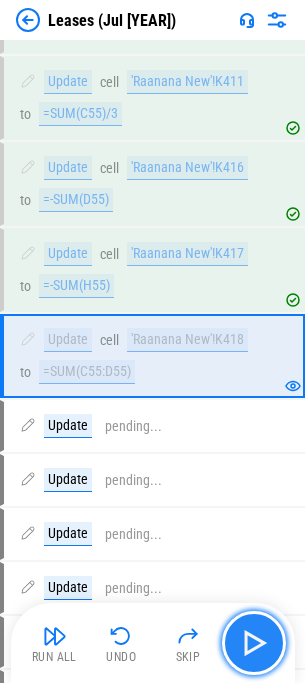 click at bounding box center [254, 643] 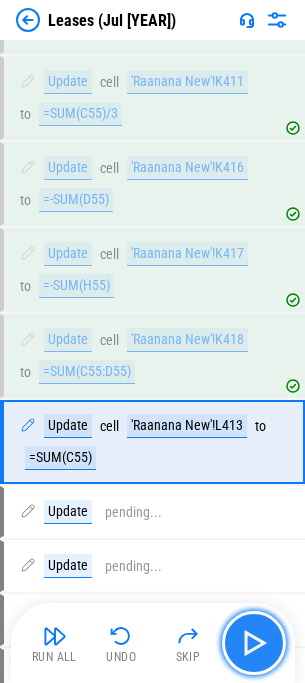click at bounding box center (254, 643) 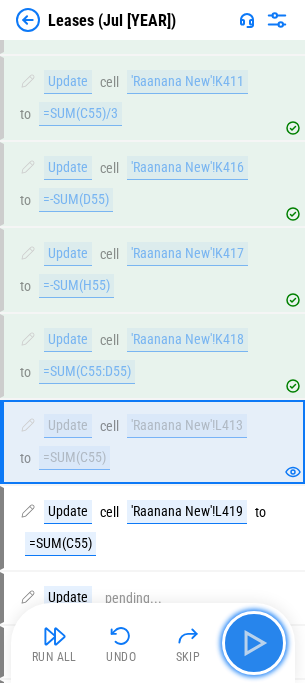 click at bounding box center [254, 643] 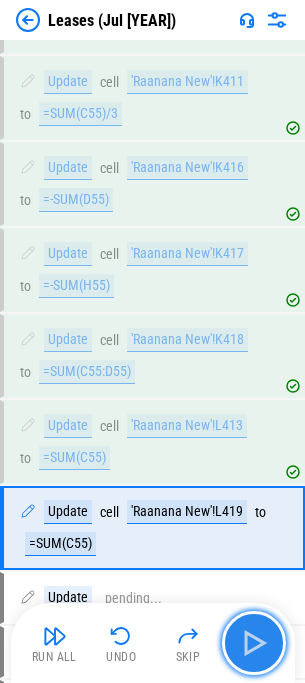 click at bounding box center (254, 643) 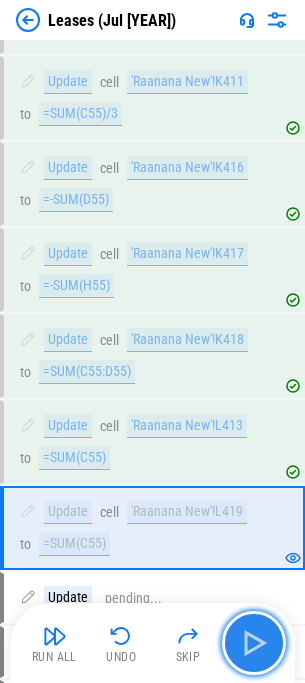 click at bounding box center [254, 643] 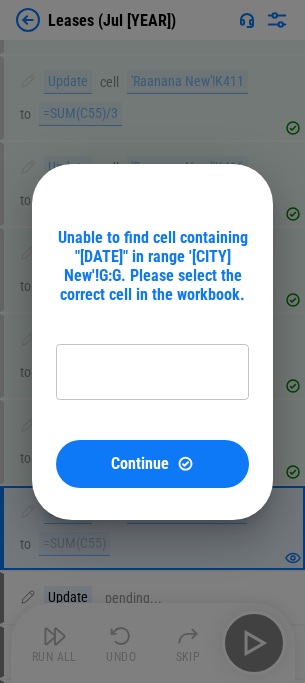 type on "**********" 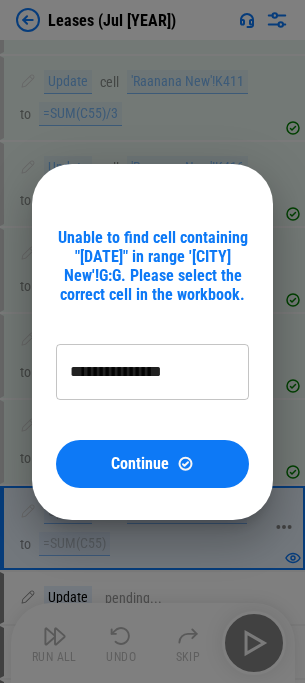 click on "Continue" at bounding box center (140, 464) 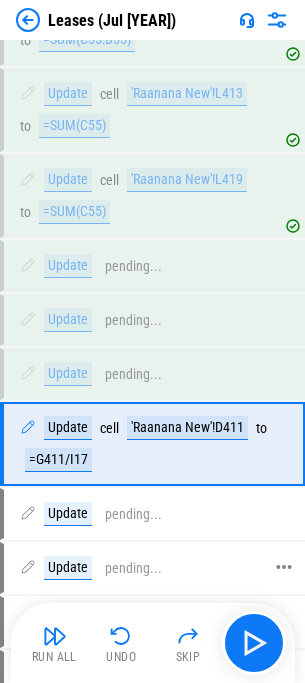 scroll, scrollTop: 4394, scrollLeft: 0, axis: vertical 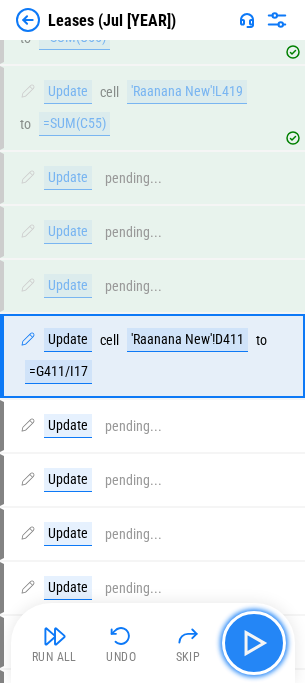 click at bounding box center (254, 643) 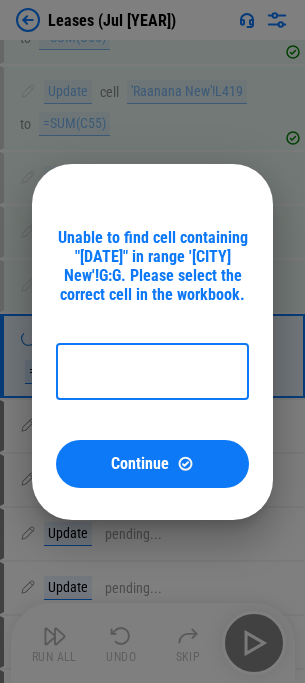 type on "**********" 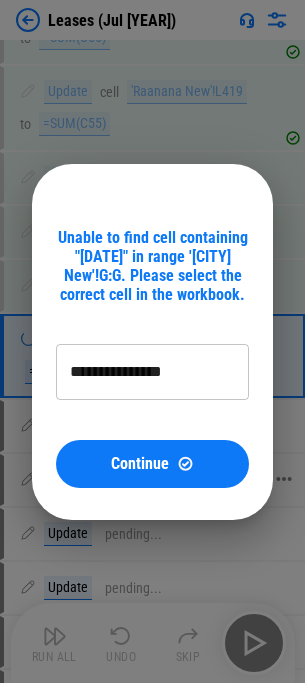click at bounding box center (185, 463) 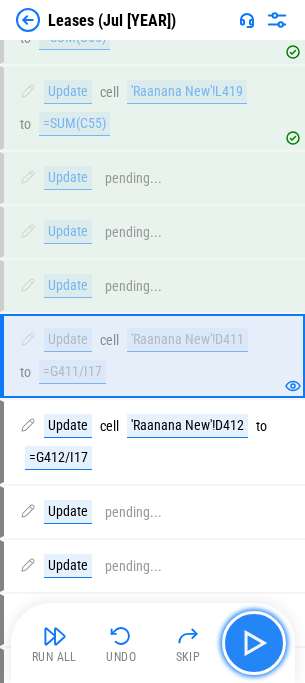 click at bounding box center (254, 643) 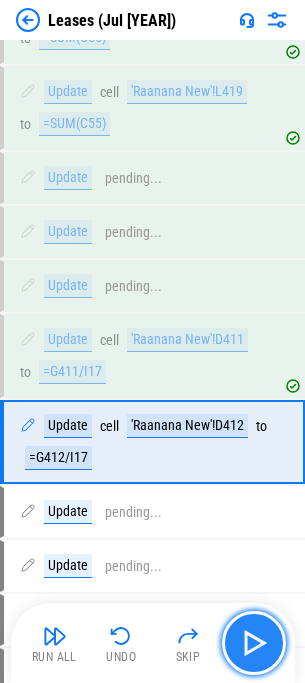 click at bounding box center [254, 643] 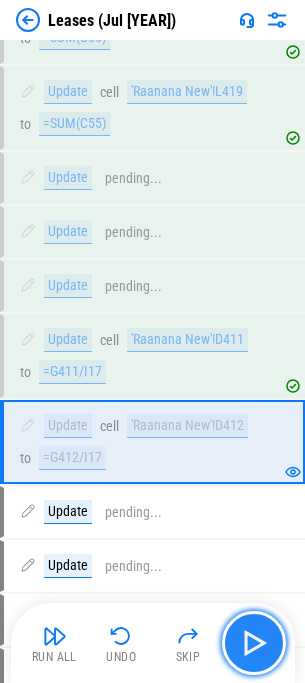 click at bounding box center (254, 643) 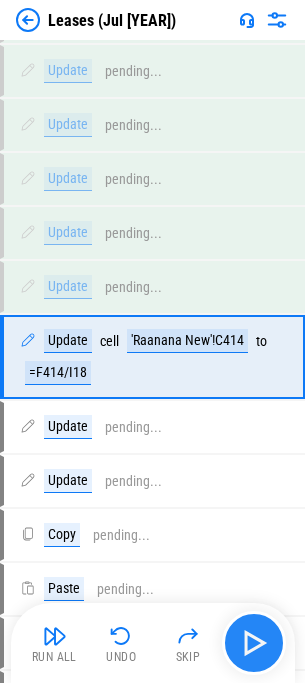 scroll, scrollTop: 4836, scrollLeft: 0, axis: vertical 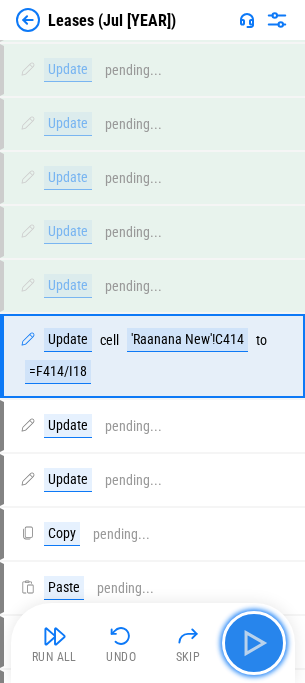 click at bounding box center [254, 643] 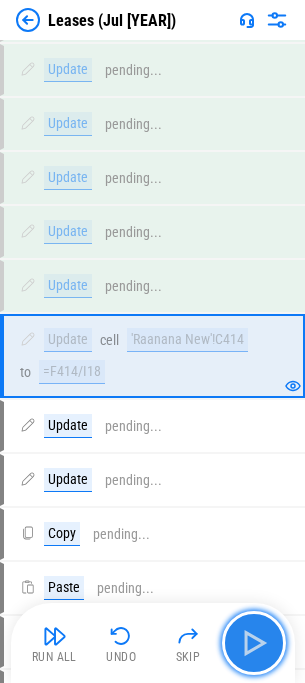 click at bounding box center [254, 643] 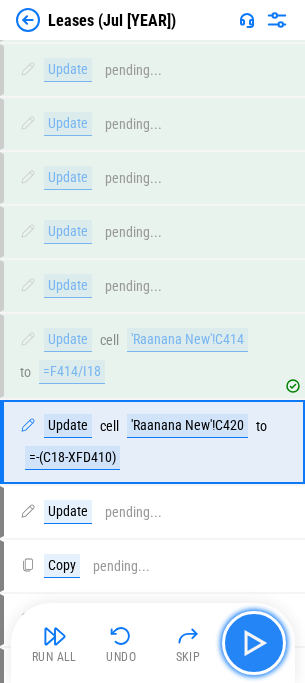 click at bounding box center (254, 643) 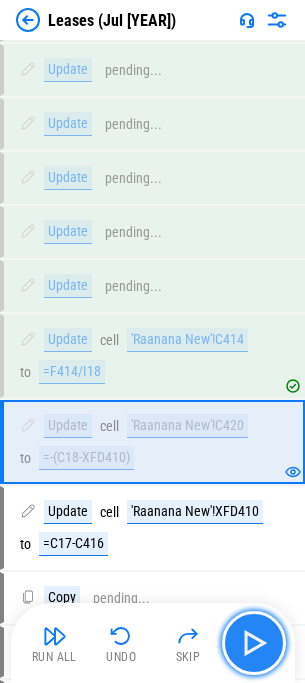click at bounding box center (254, 643) 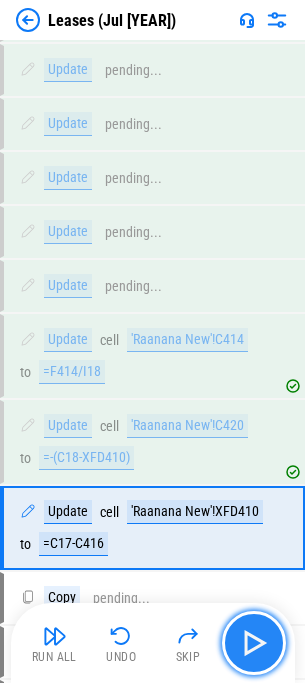 click at bounding box center [254, 643] 